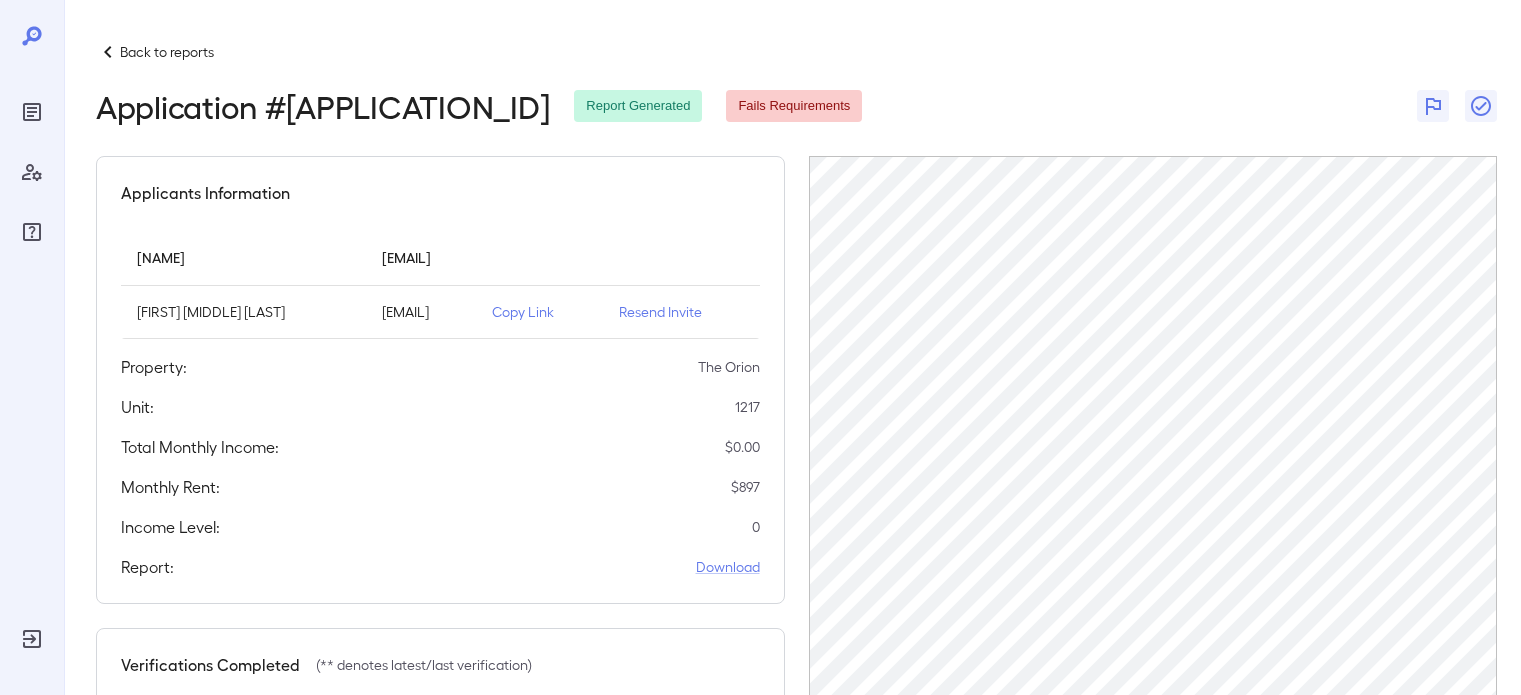 scroll, scrollTop: 0, scrollLeft: 0, axis: both 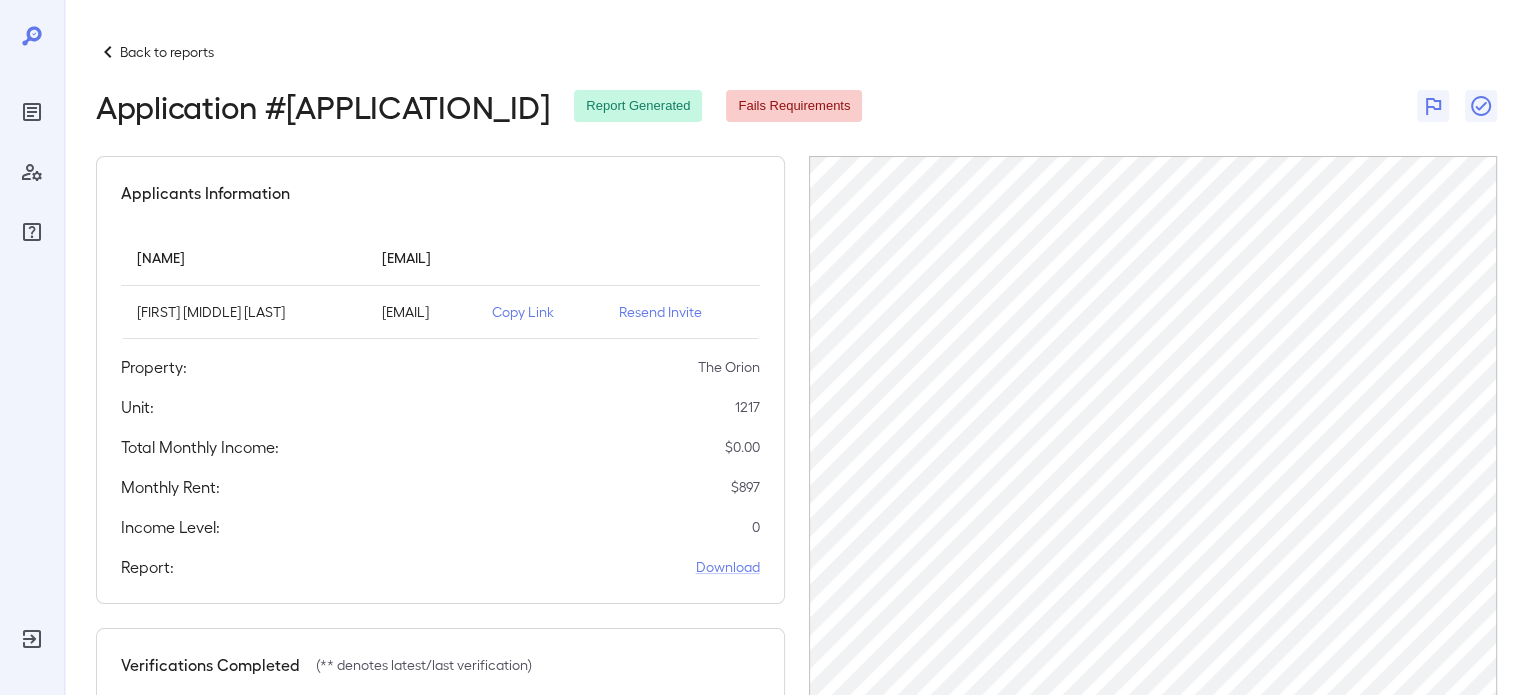 click at bounding box center (108, 52) 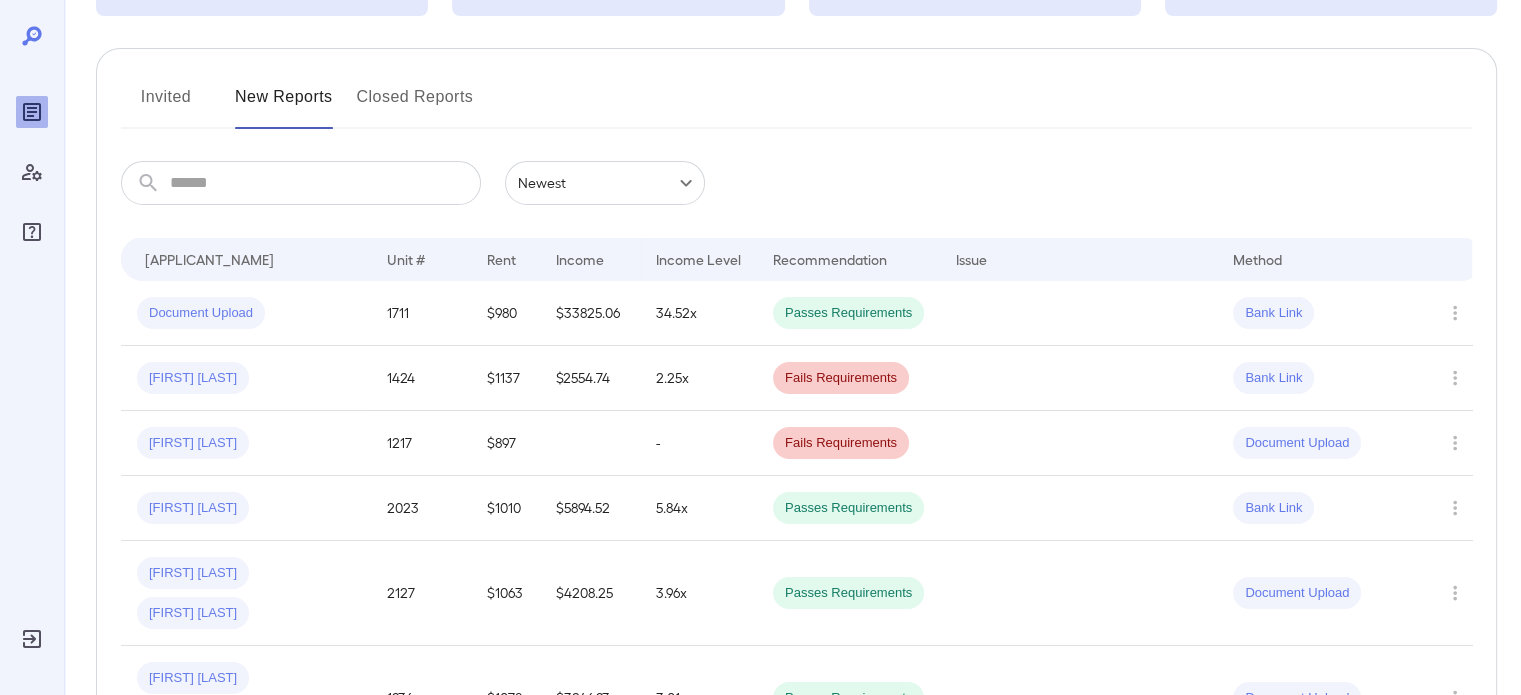 scroll, scrollTop: 202, scrollLeft: 0, axis: vertical 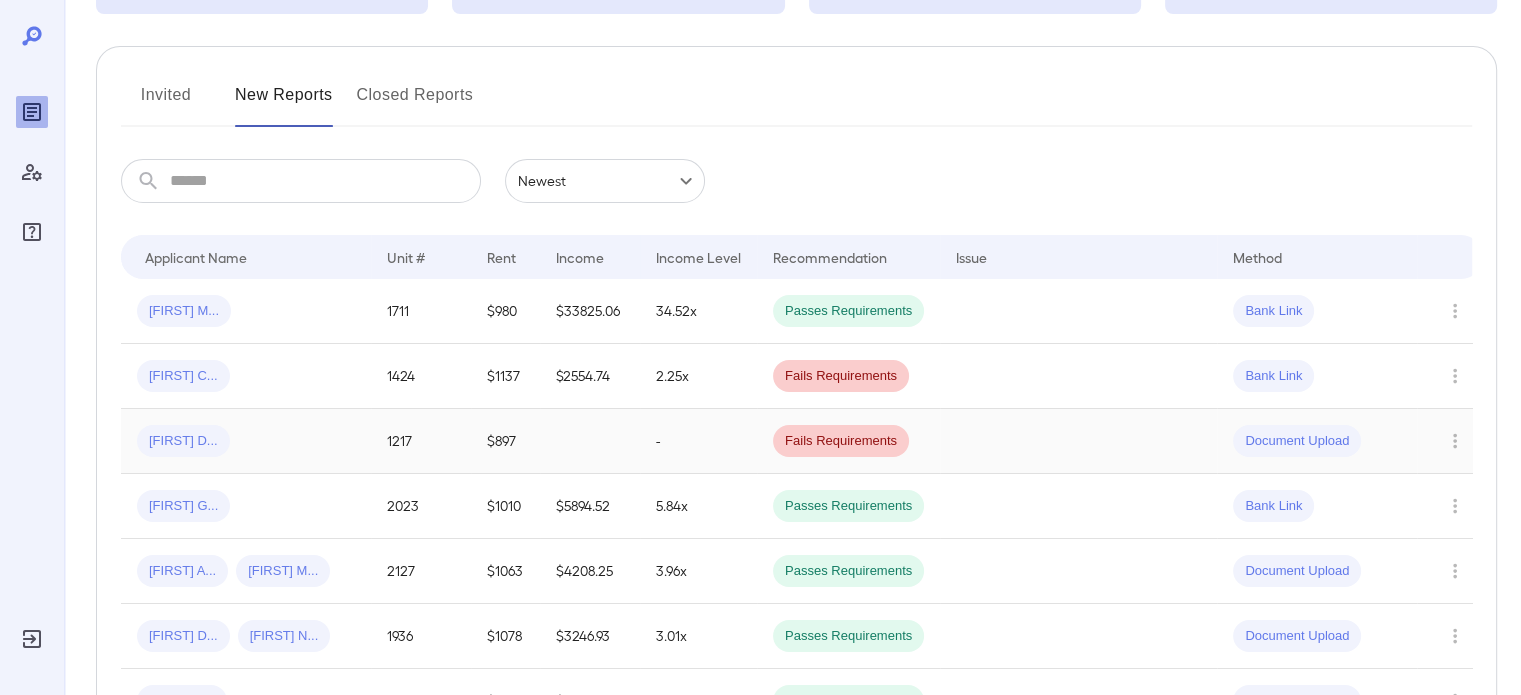 click on "[FIRST] [LAST]..." at bounding box center [246, 441] 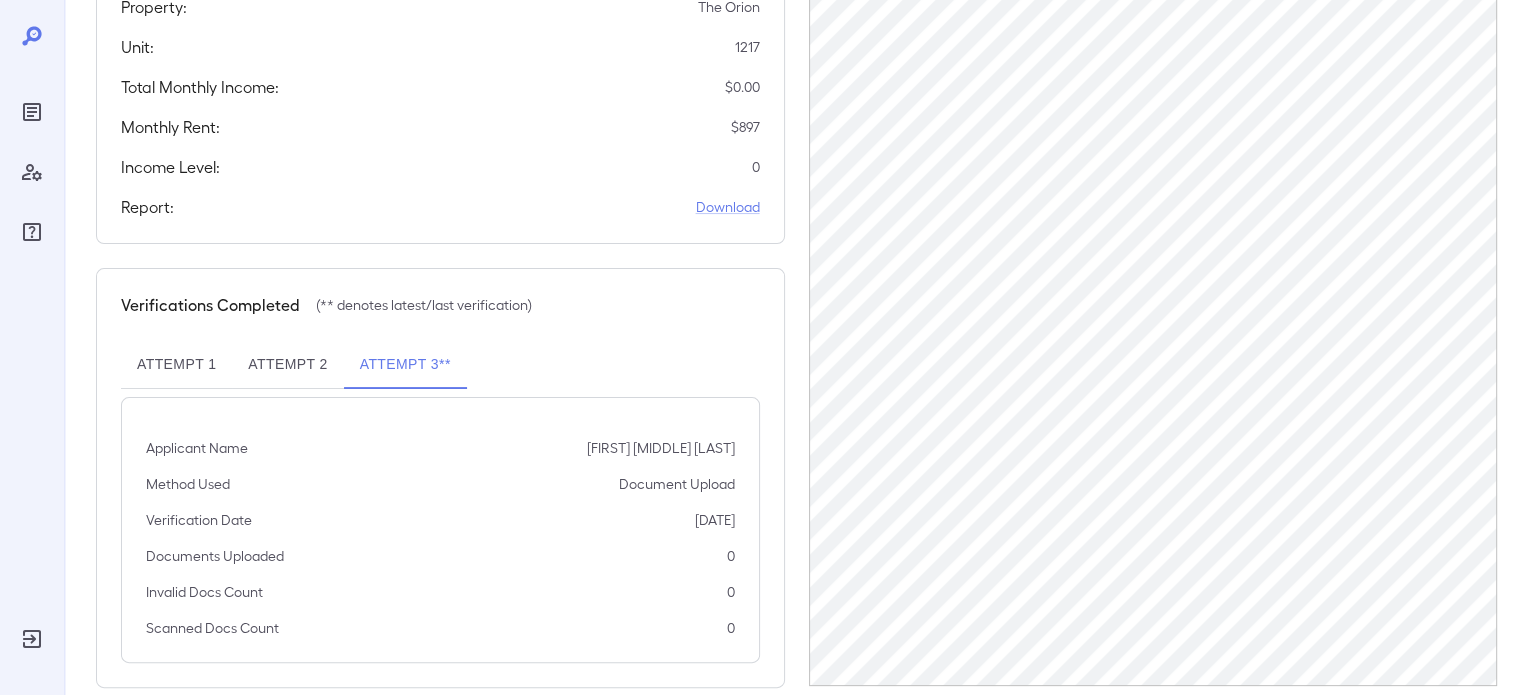scroll, scrollTop: 391, scrollLeft: 0, axis: vertical 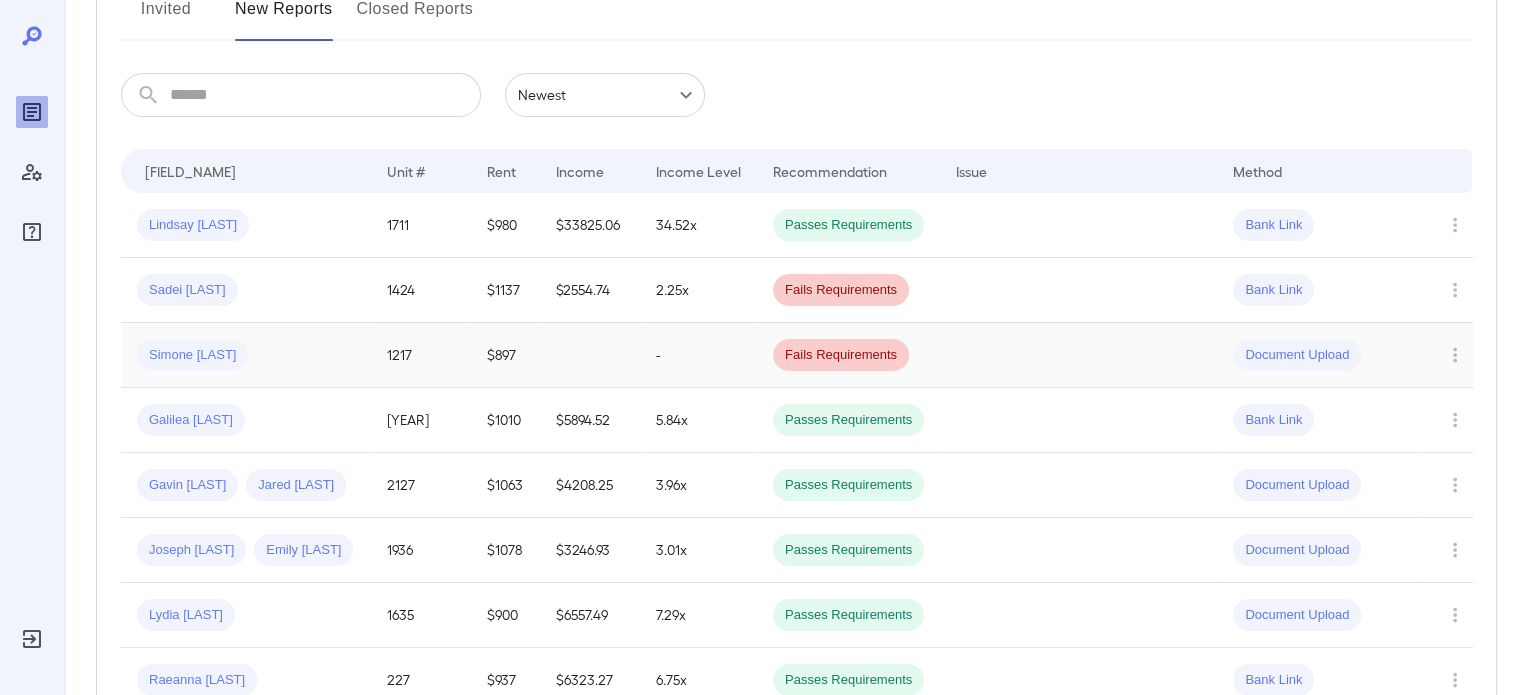 click at bounding box center (590, 355) 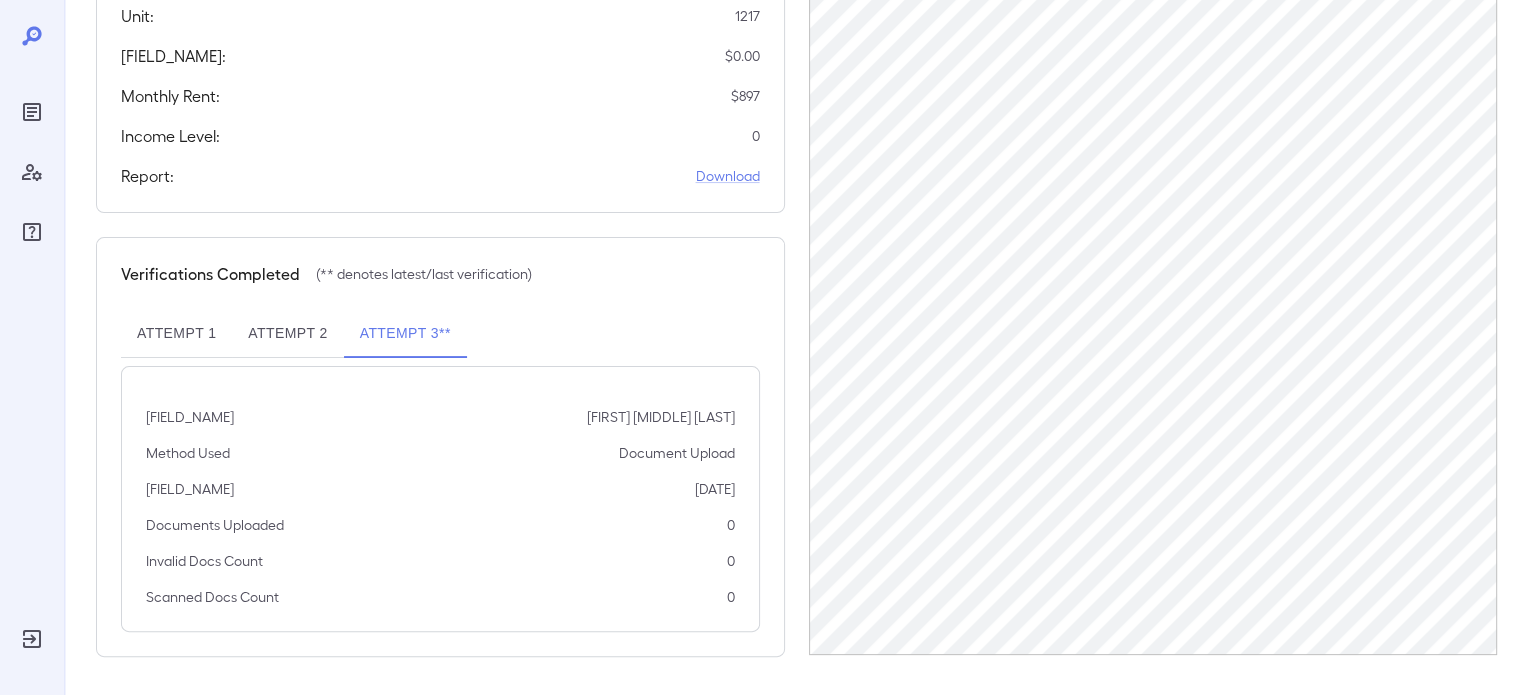 scroll, scrollTop: 0, scrollLeft: 0, axis: both 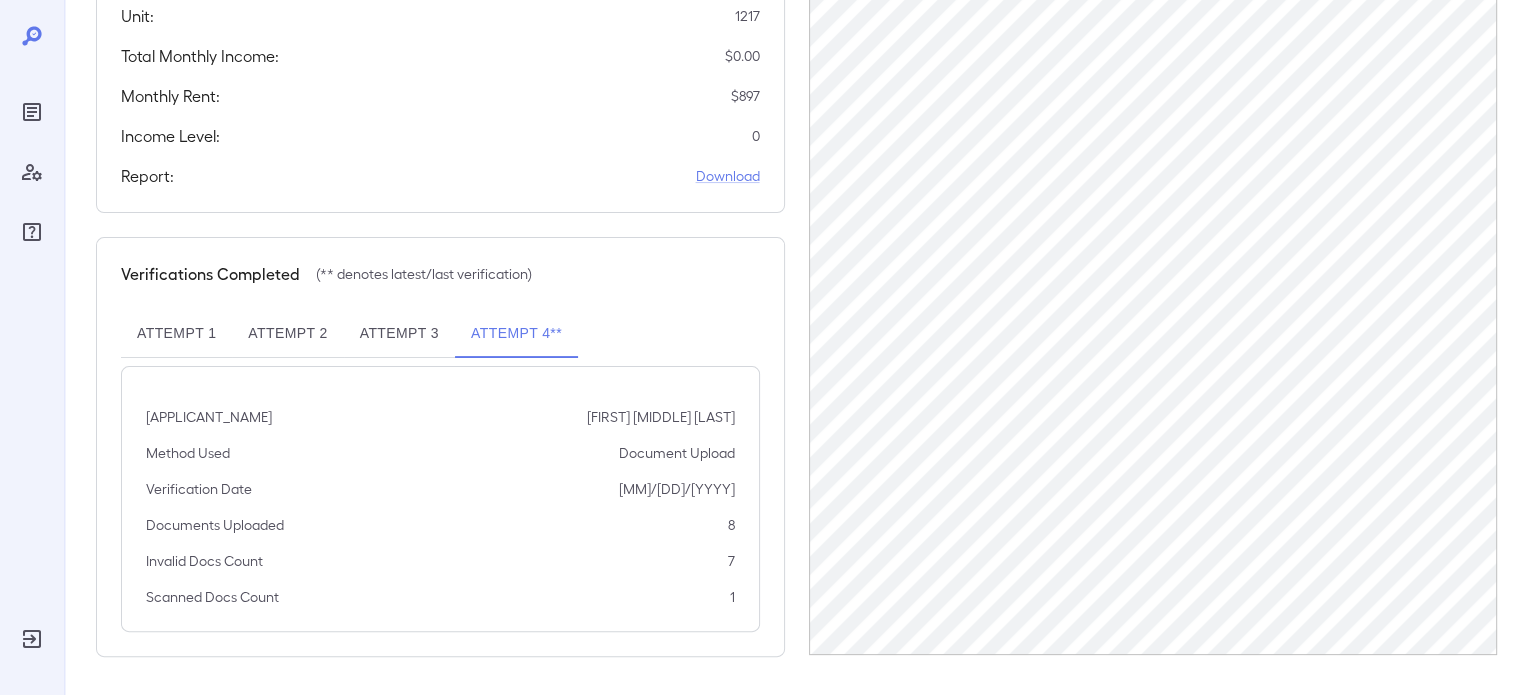 click on "Attempt 3" at bounding box center (399, 334) 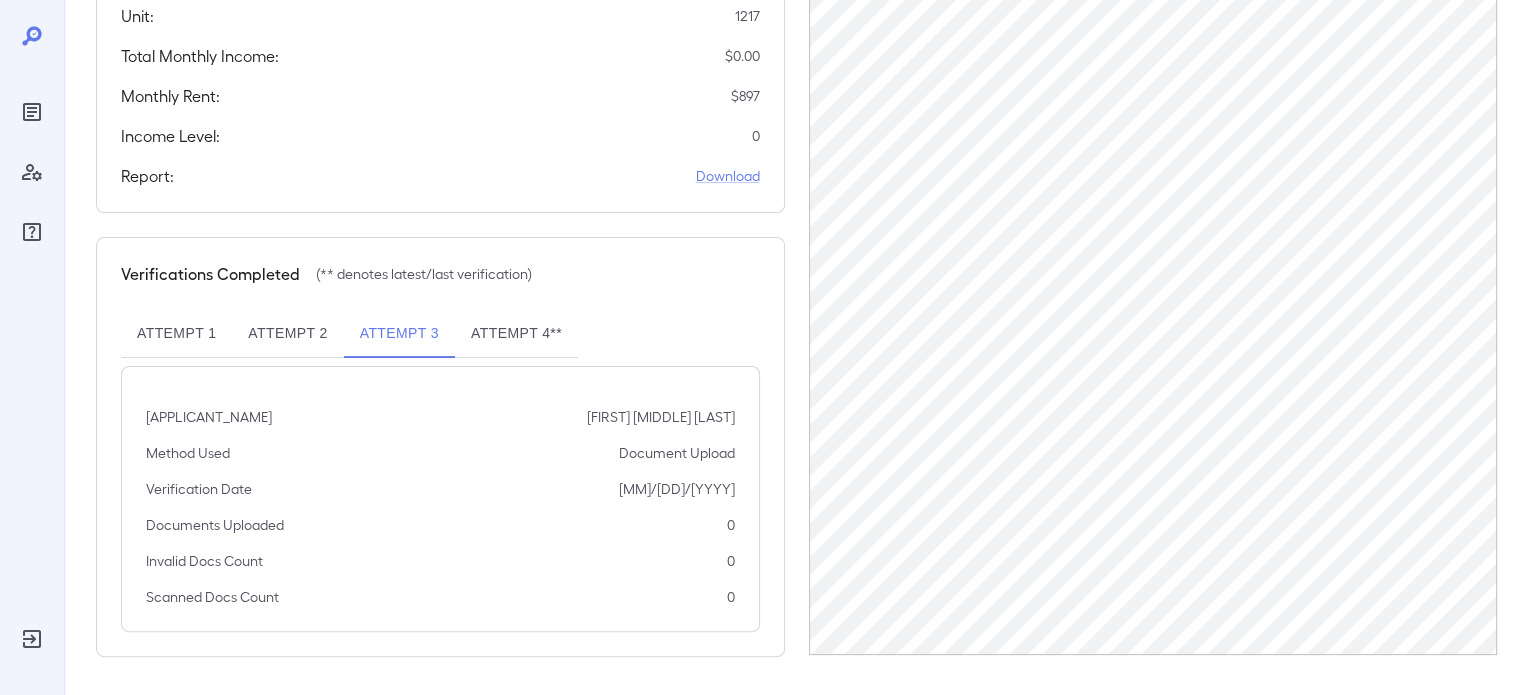 click on "Attempt 2" at bounding box center [287, 334] 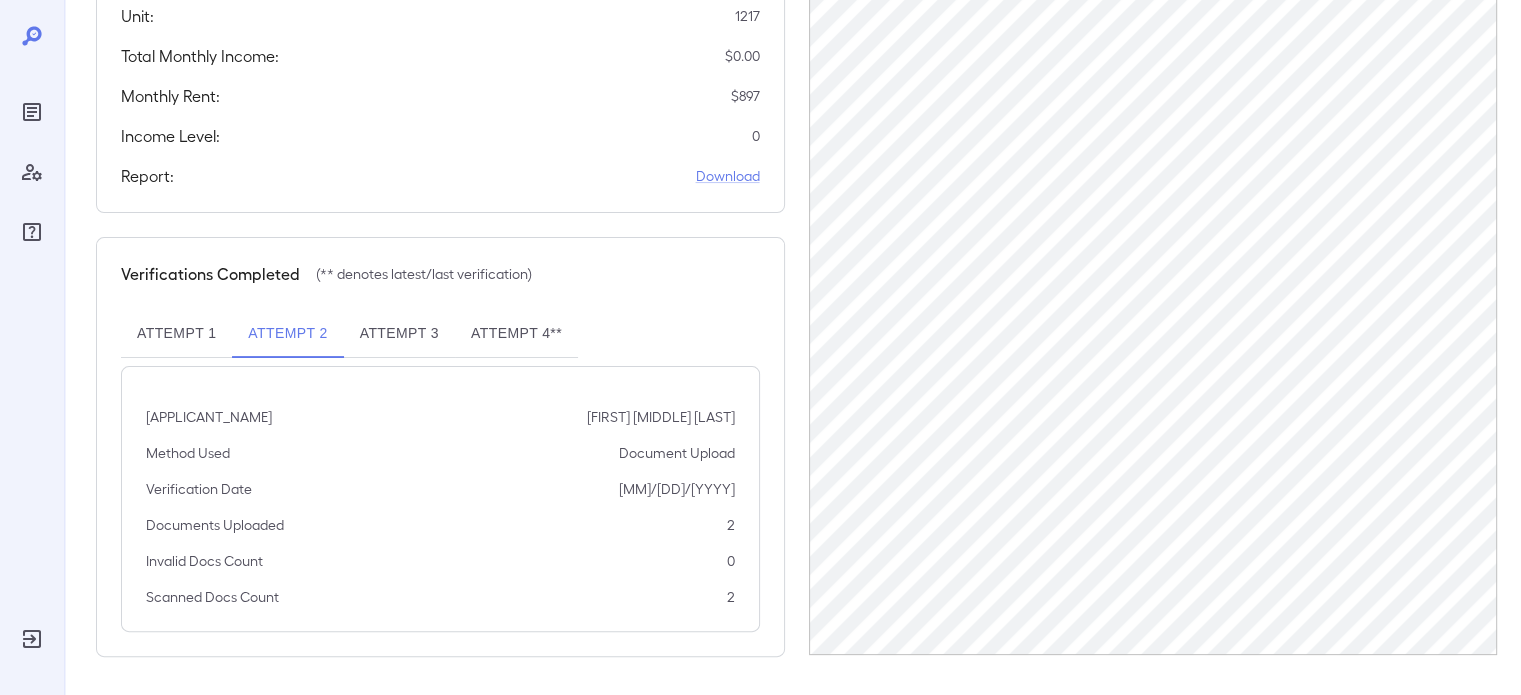 click on "Attempt 1" at bounding box center [176, 334] 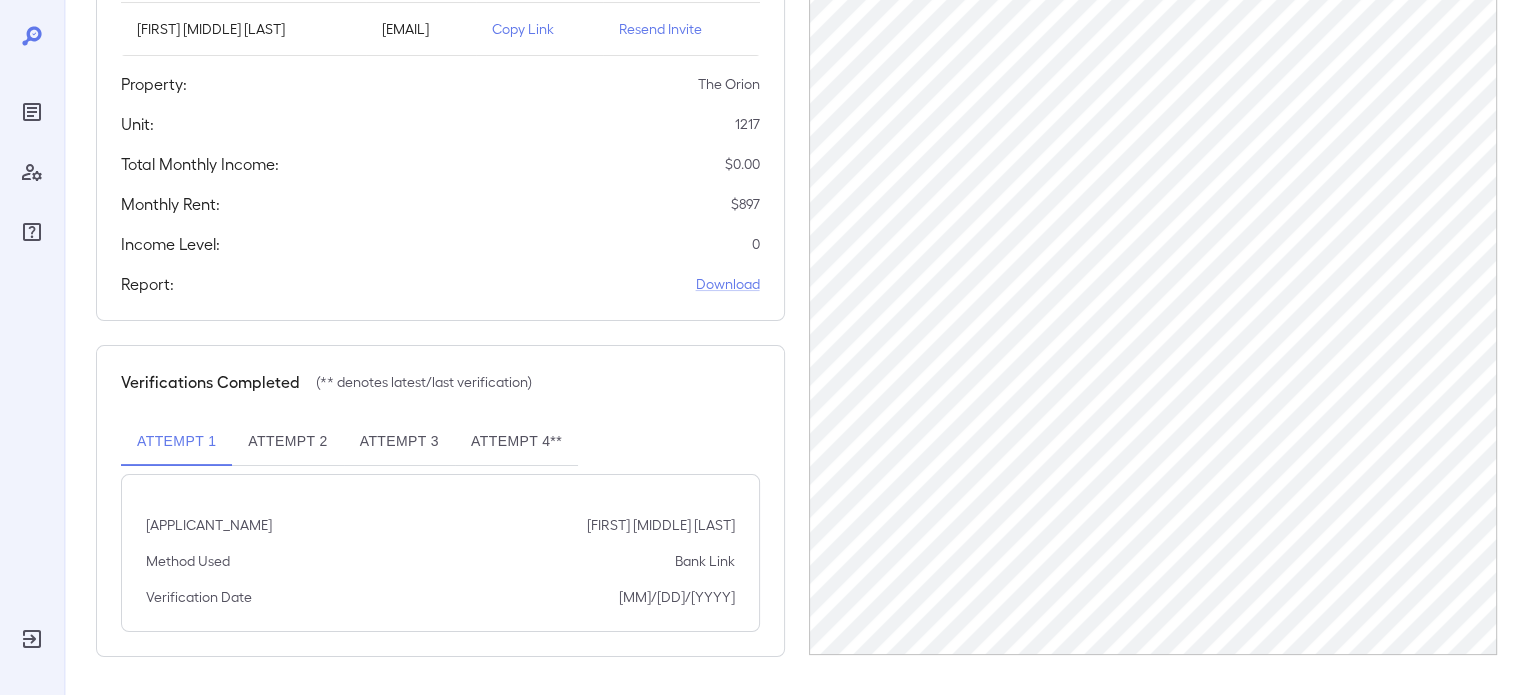 scroll, scrollTop: 0, scrollLeft: 0, axis: both 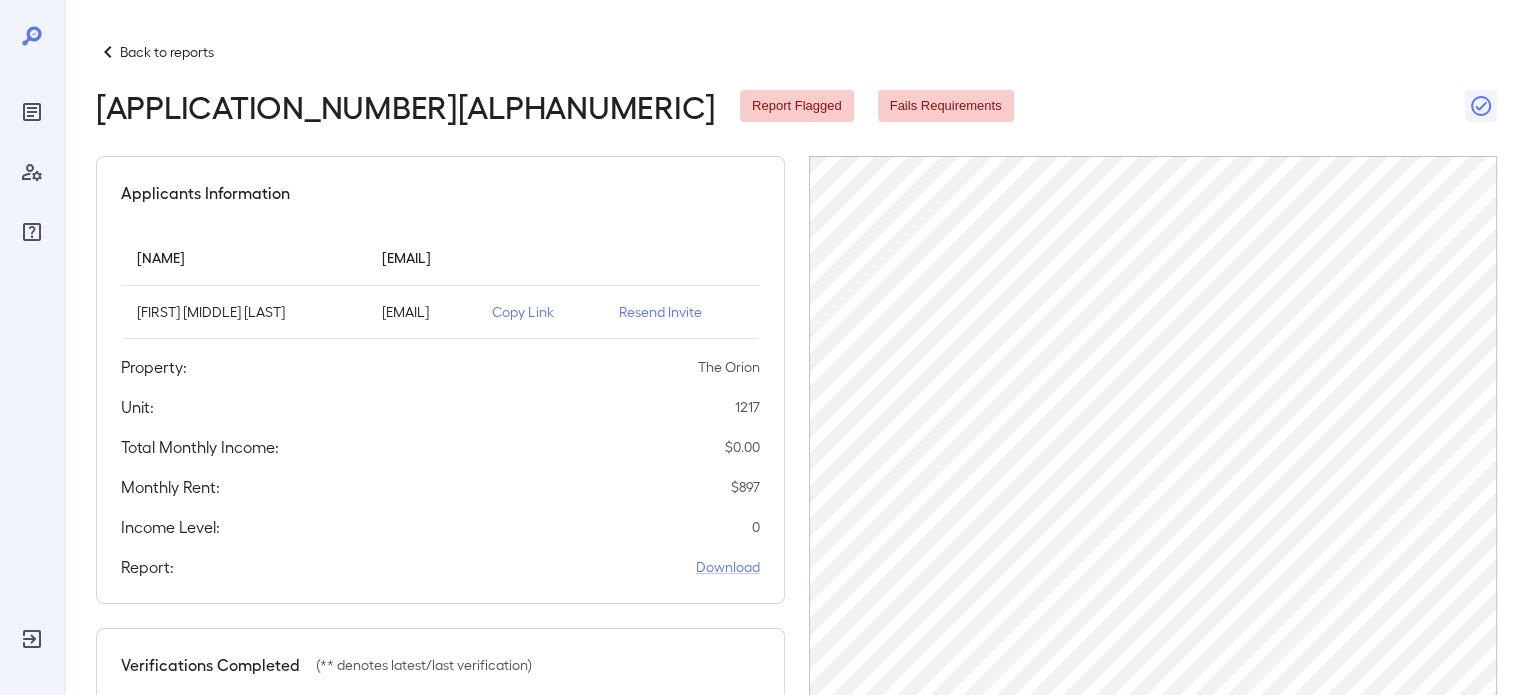 click at bounding box center [108, 52] 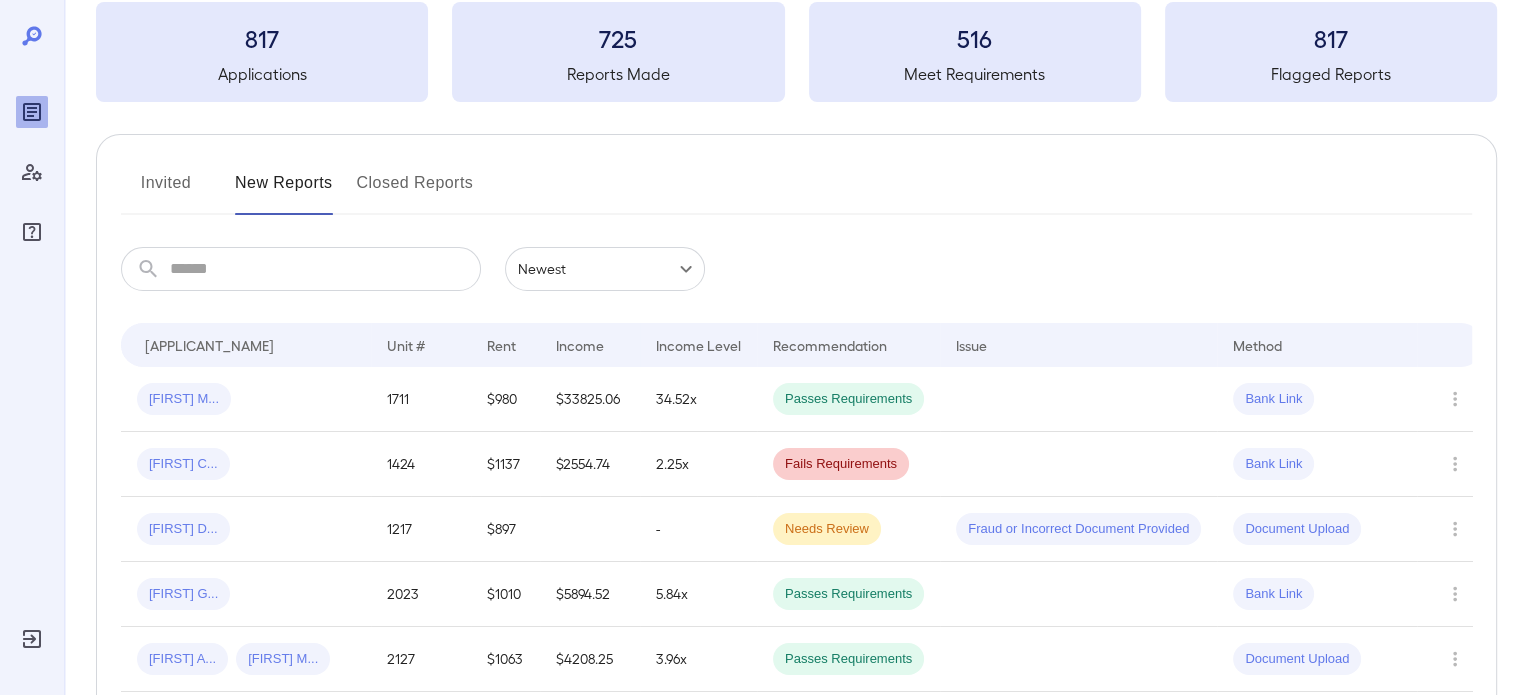 scroll, scrollTop: 124, scrollLeft: 0, axis: vertical 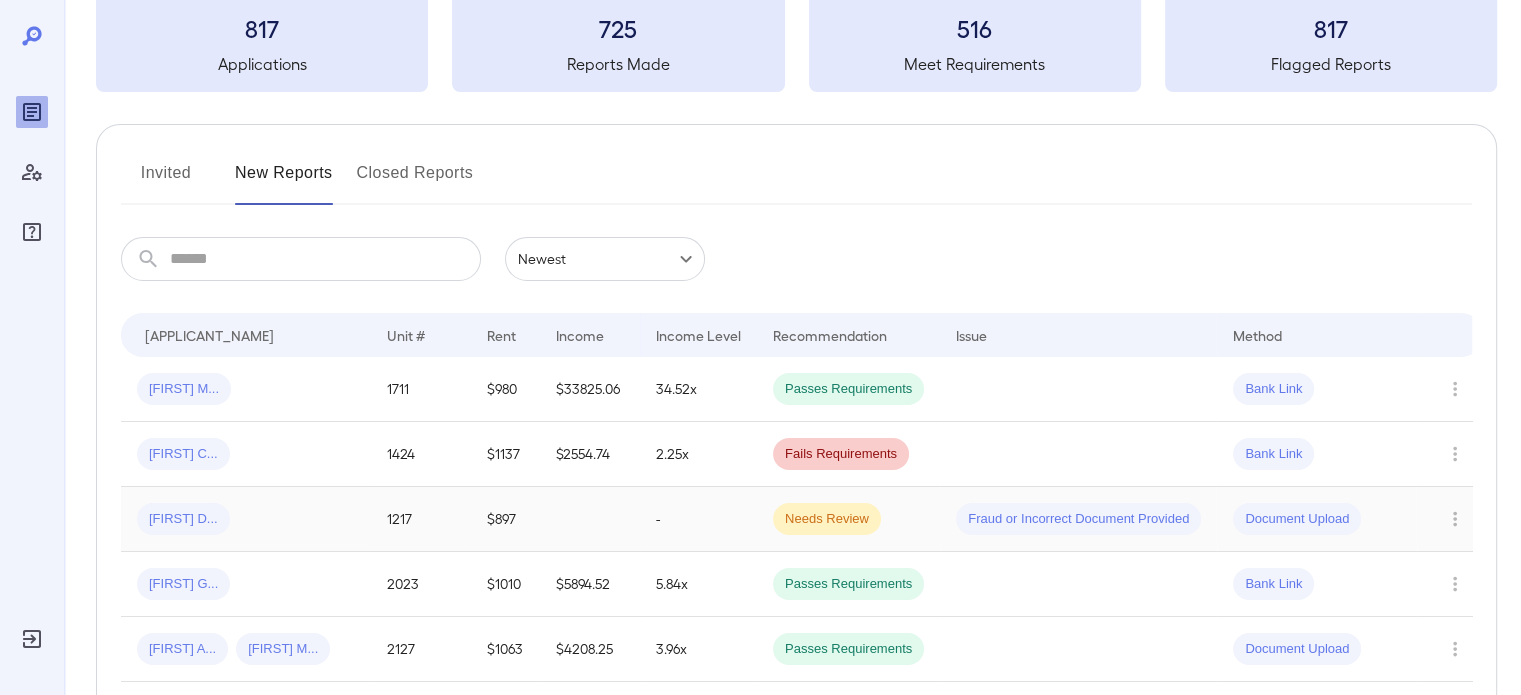 click on "-" at bounding box center (698, 519) 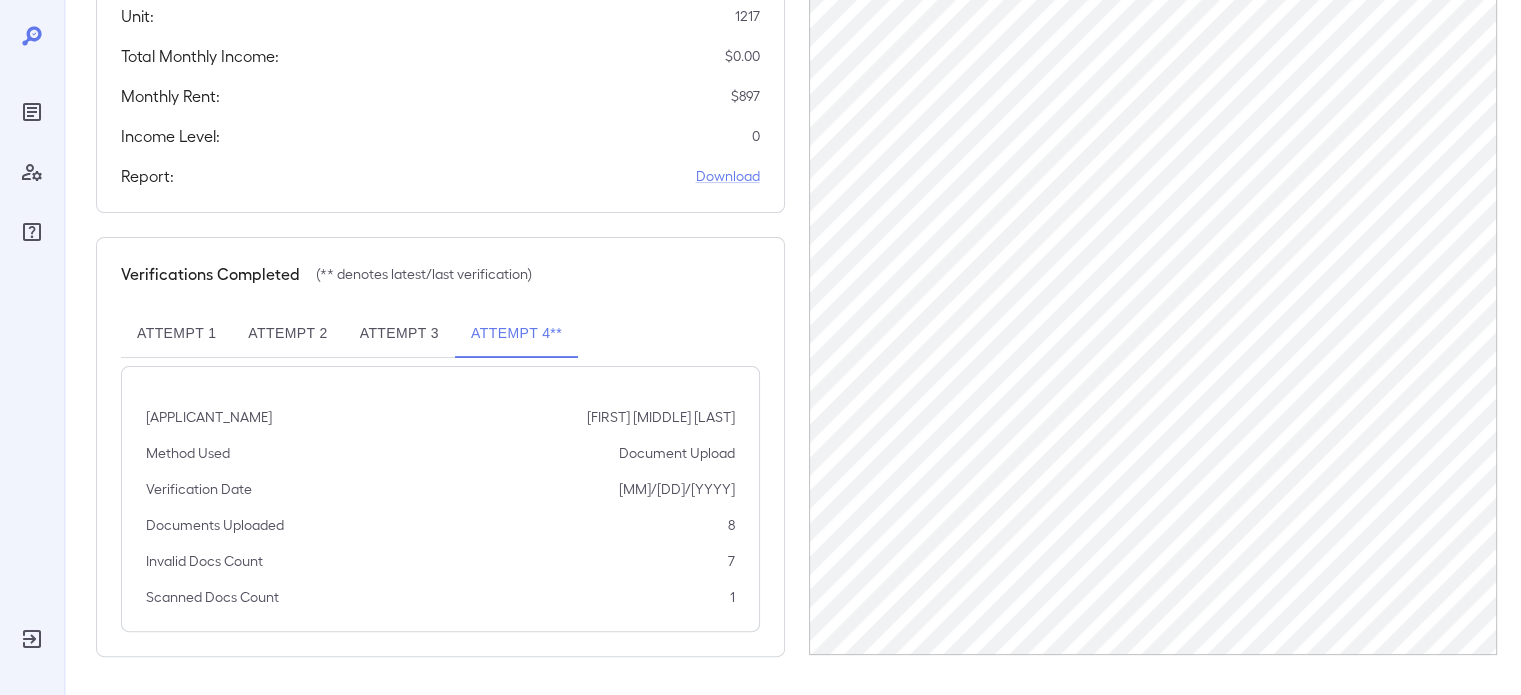 scroll, scrollTop: 0, scrollLeft: 0, axis: both 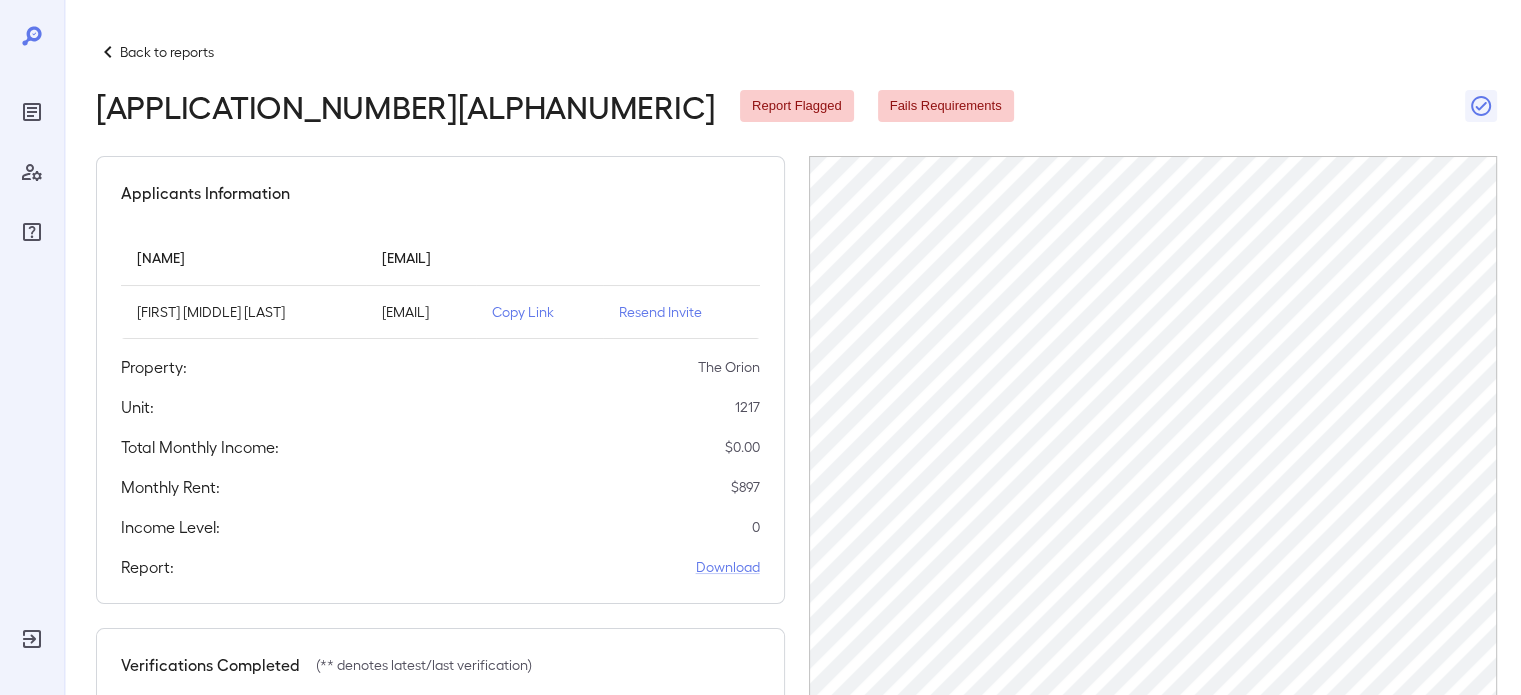 click at bounding box center [108, 52] 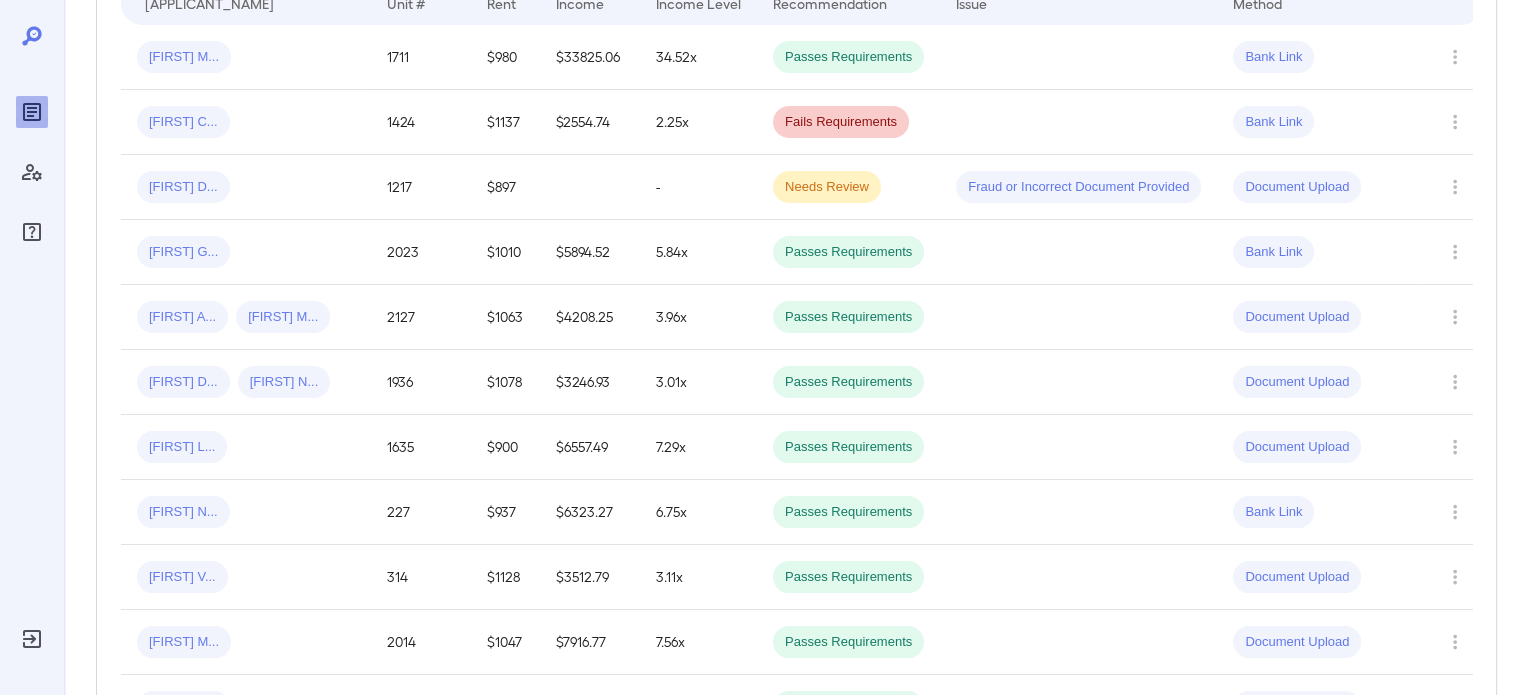 scroll, scrollTop: 460, scrollLeft: 0, axis: vertical 